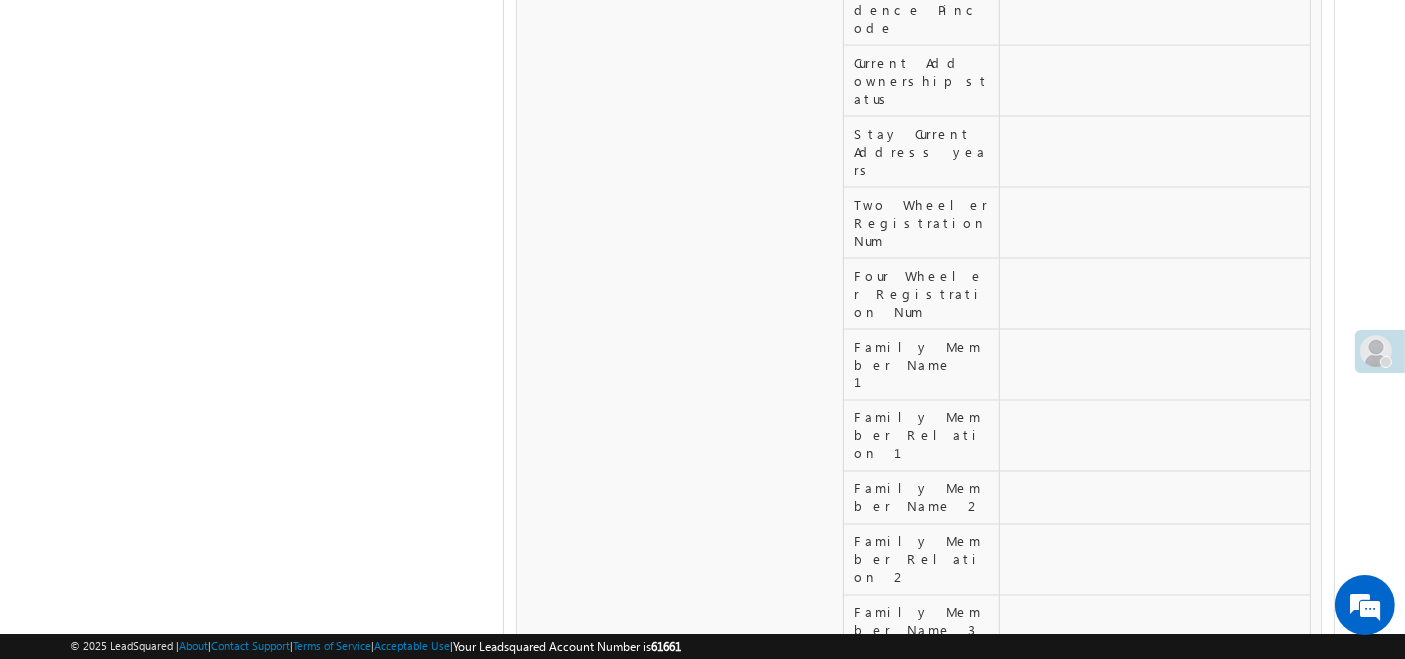 scroll, scrollTop: 0, scrollLeft: 0, axis: both 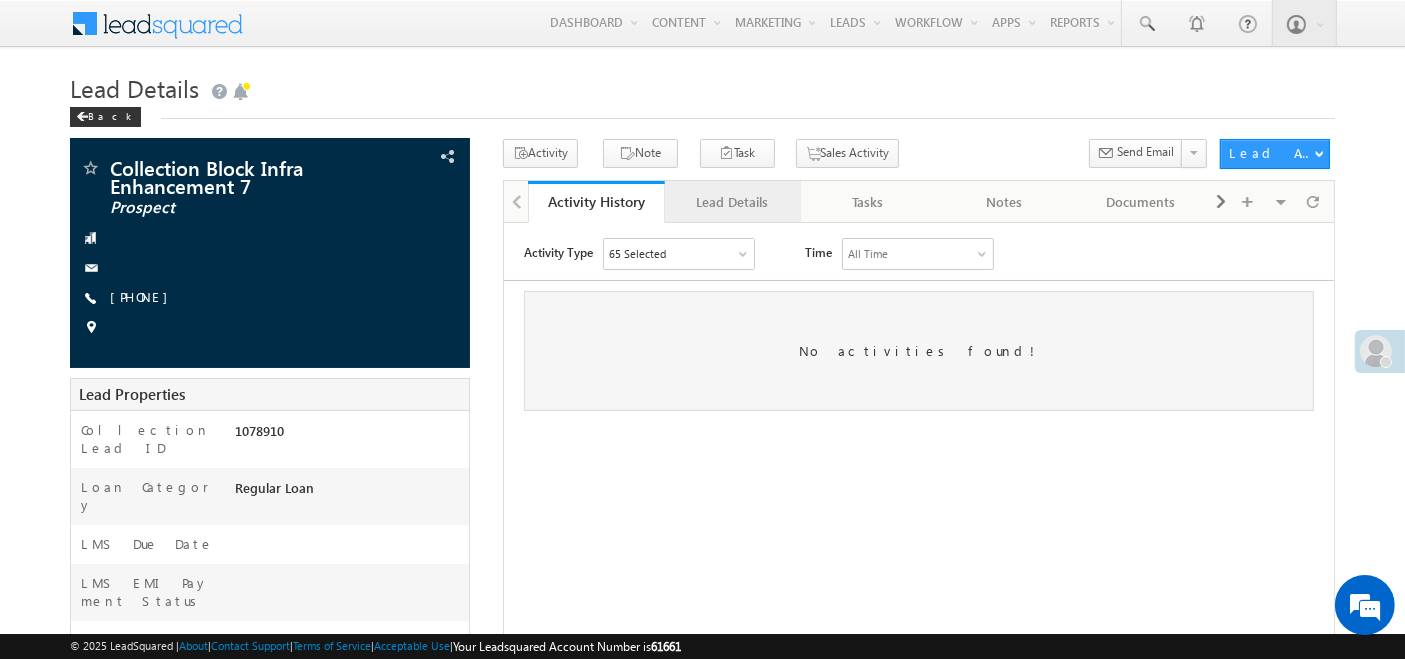 click on "Lead Details" at bounding box center [732, 202] 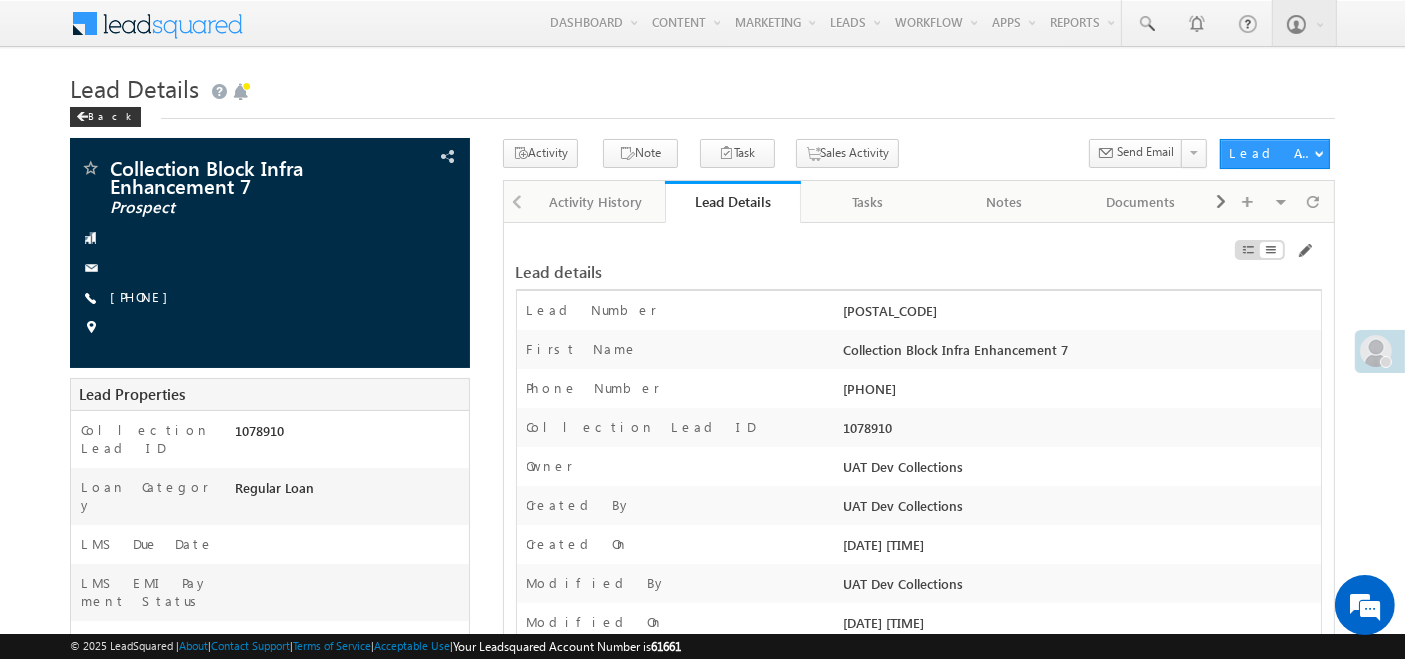 scroll, scrollTop: 0, scrollLeft: 0, axis: both 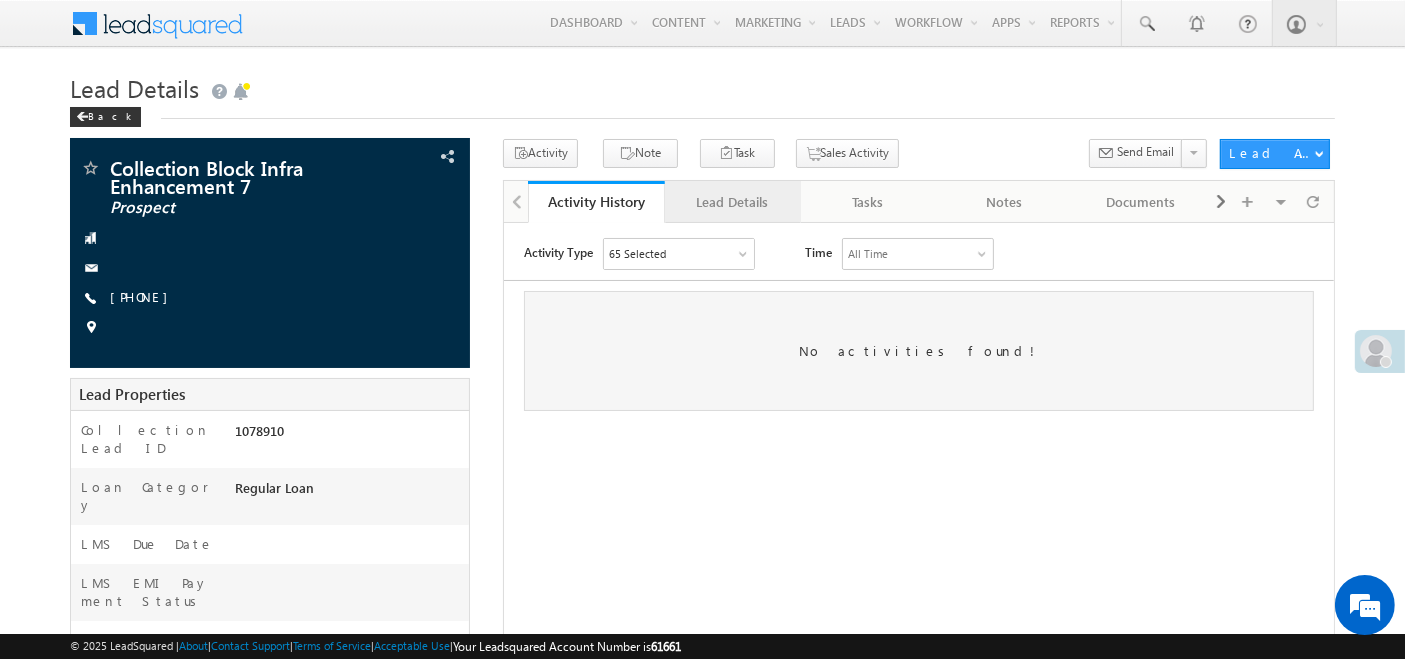 click on "Lead Details" at bounding box center (732, 202) 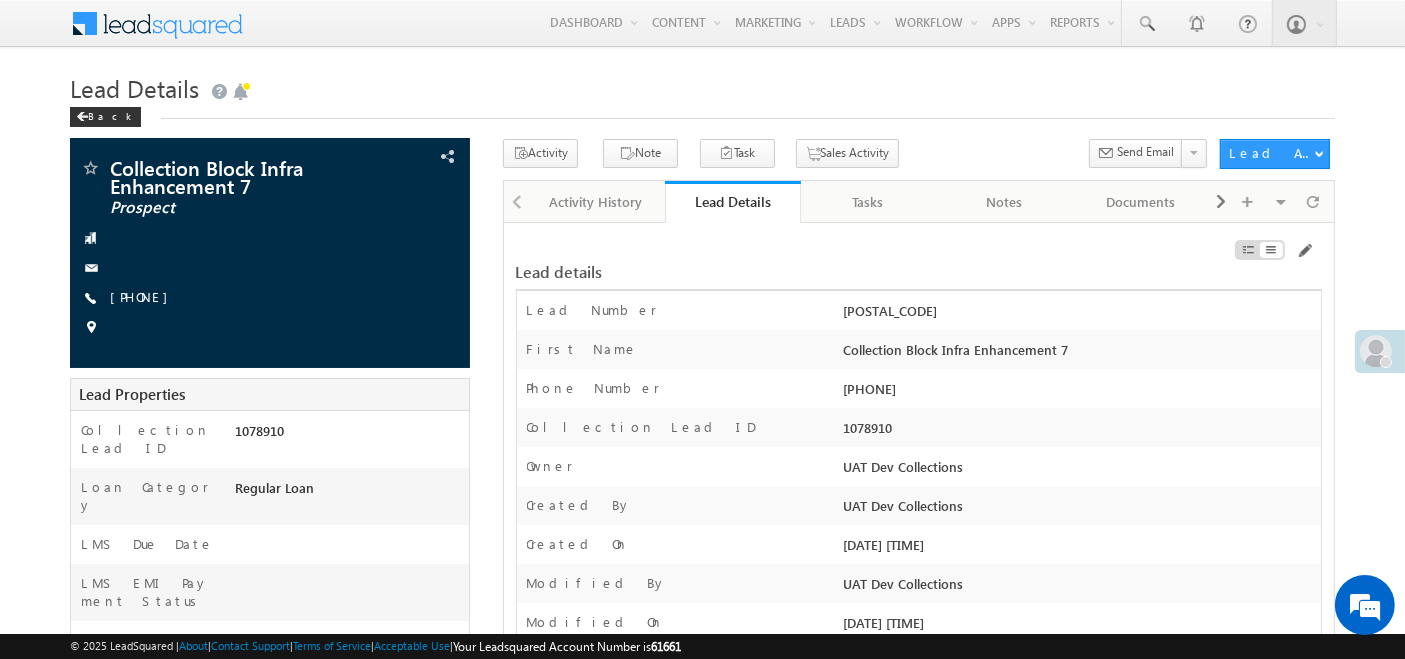 scroll, scrollTop: 2201, scrollLeft: 0, axis: vertical 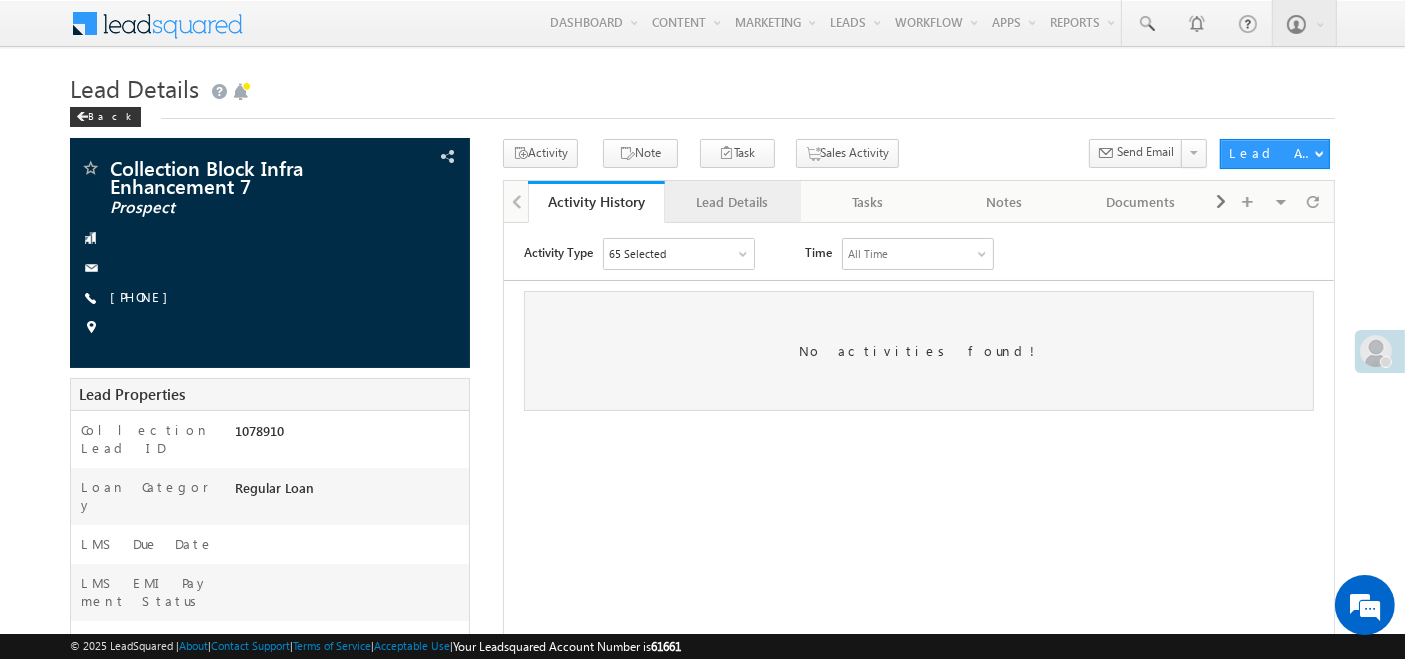 click on "Lead Details" at bounding box center (732, 202) 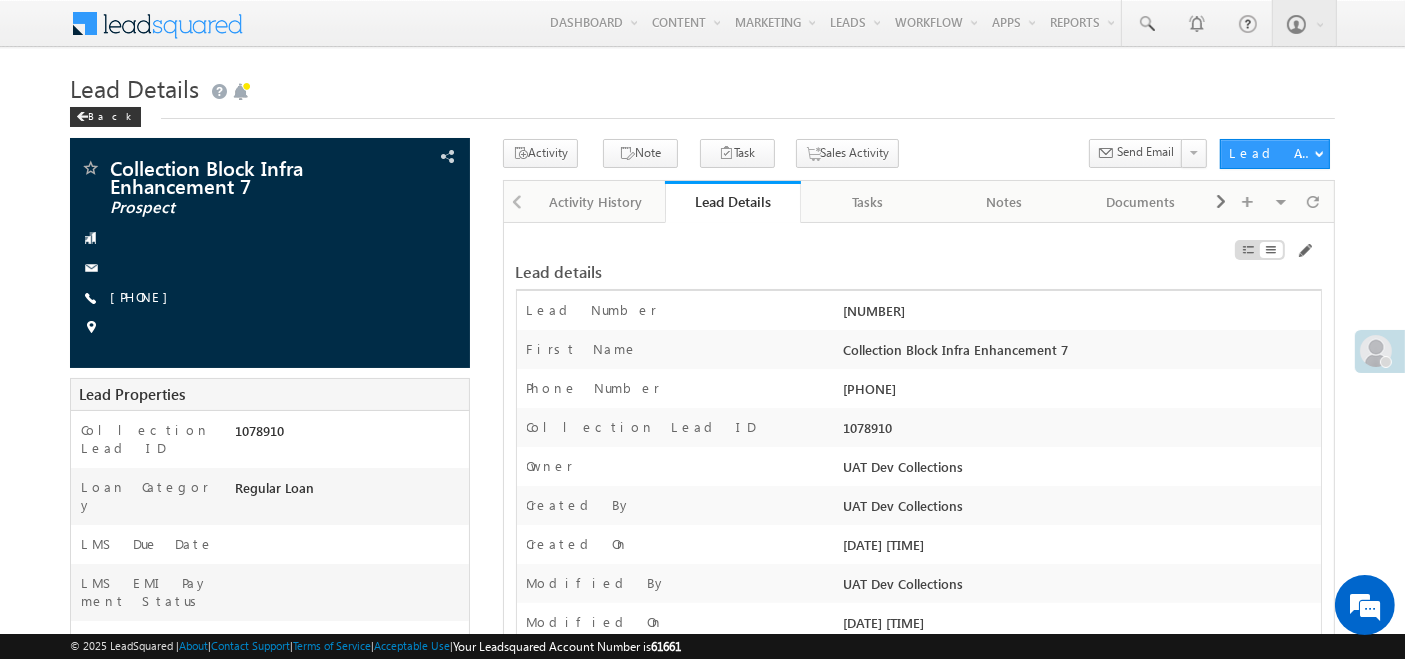 scroll, scrollTop: 0, scrollLeft: 0, axis: both 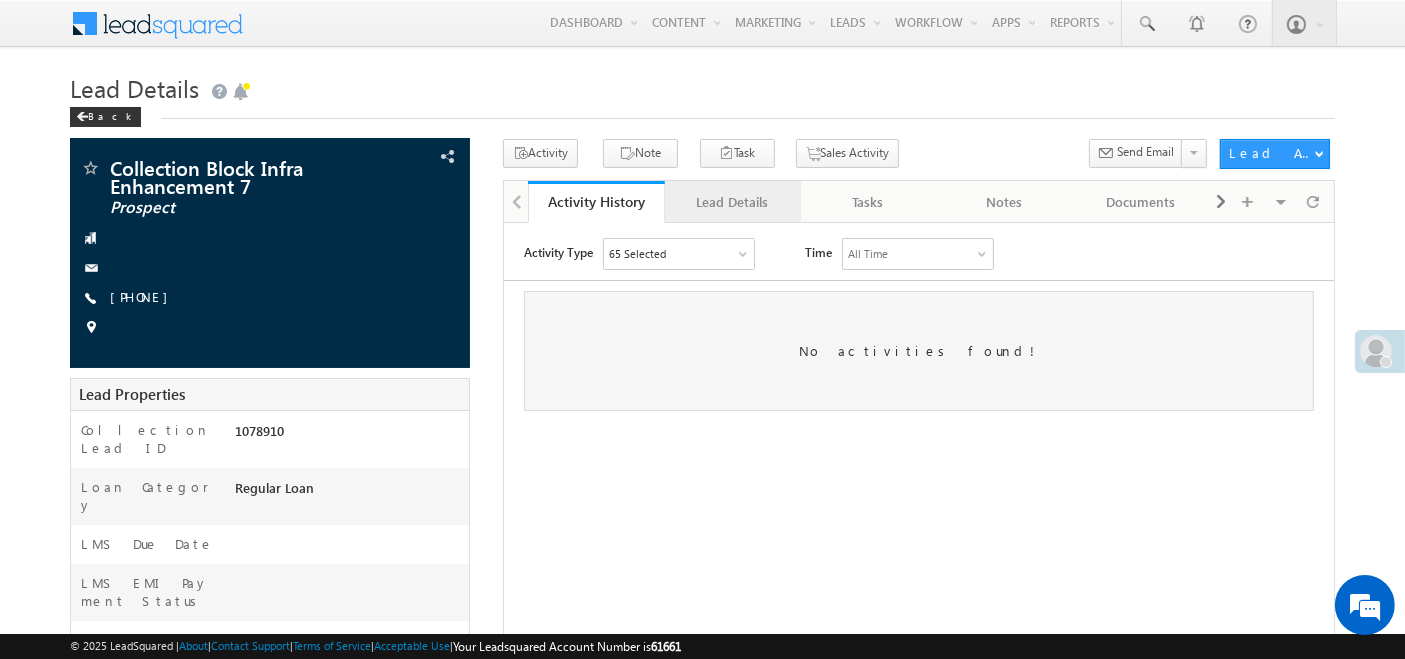 click on "Lead Details" at bounding box center [732, 202] 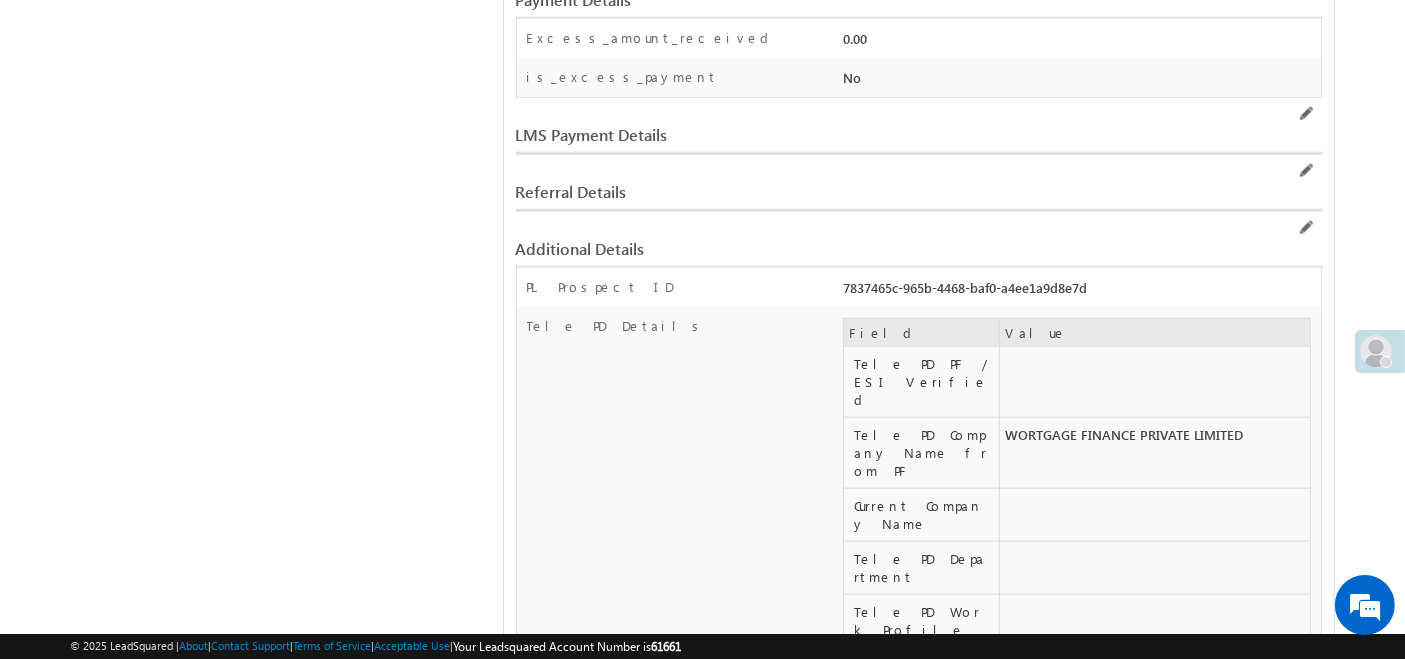 scroll, scrollTop: 3406, scrollLeft: 0, axis: vertical 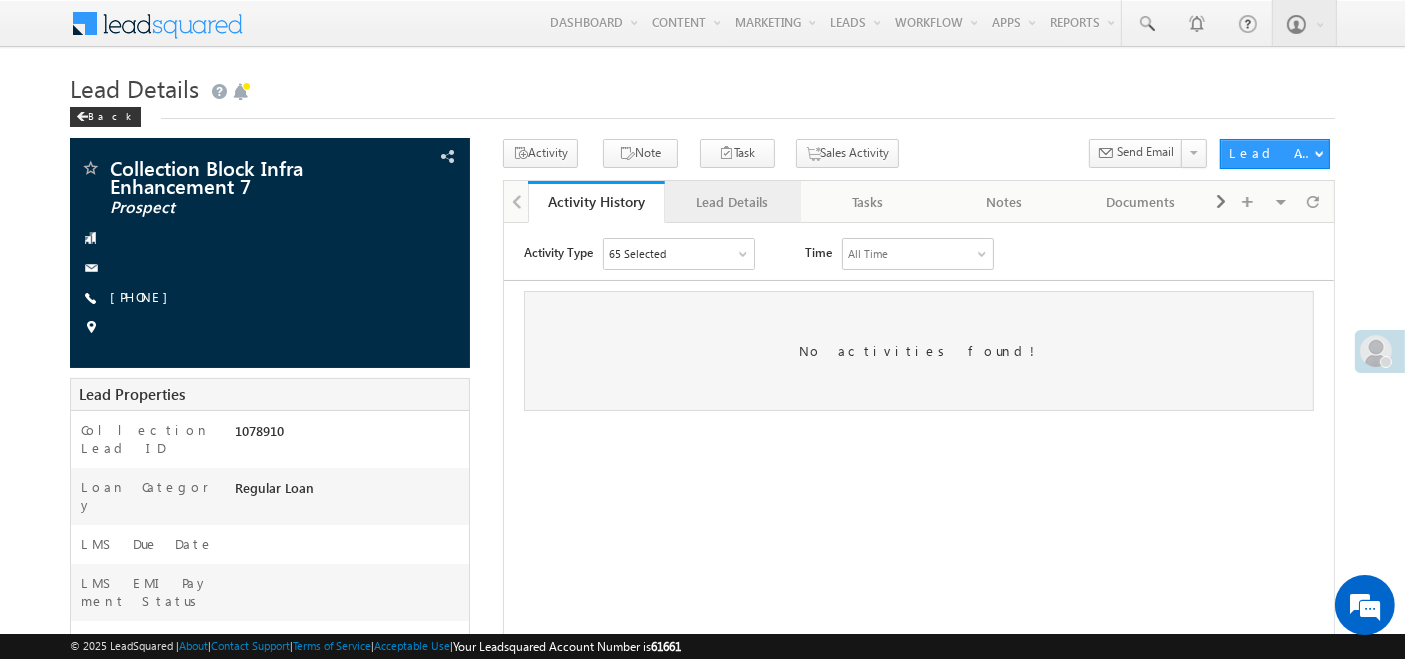 click on "Lead Details" at bounding box center [732, 202] 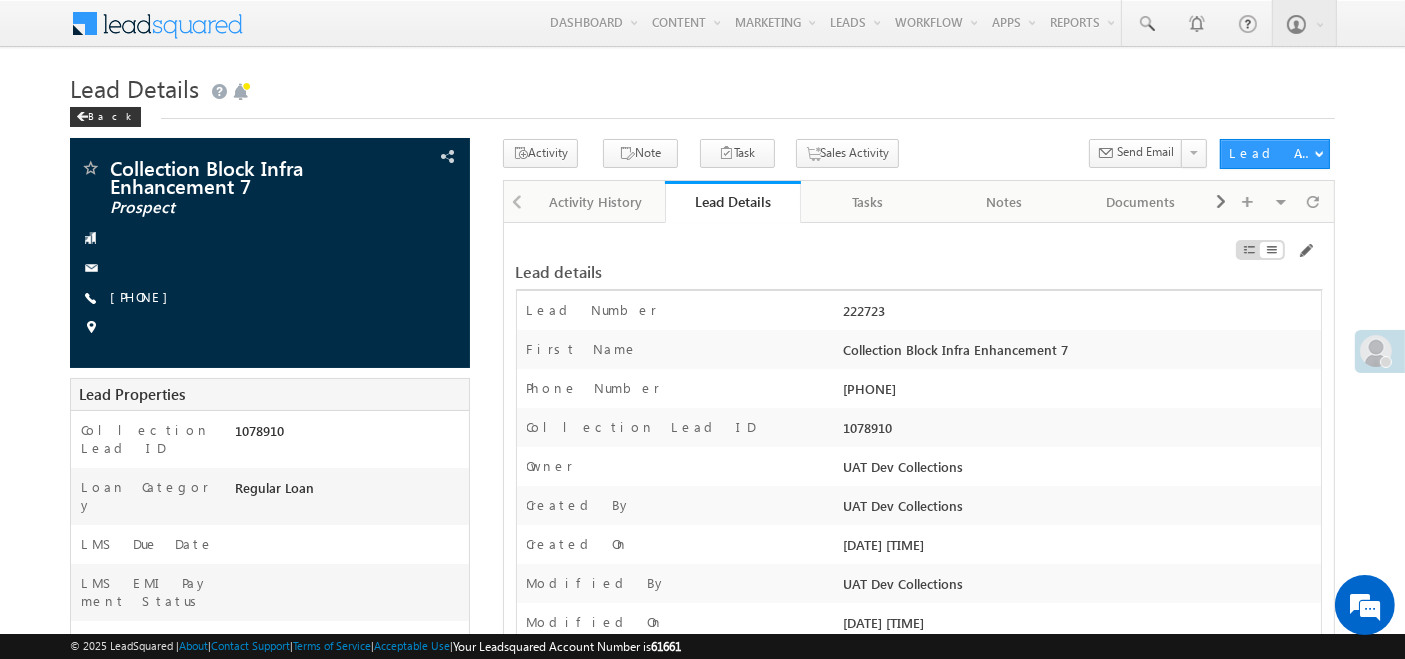 scroll, scrollTop: 2201, scrollLeft: 0, axis: vertical 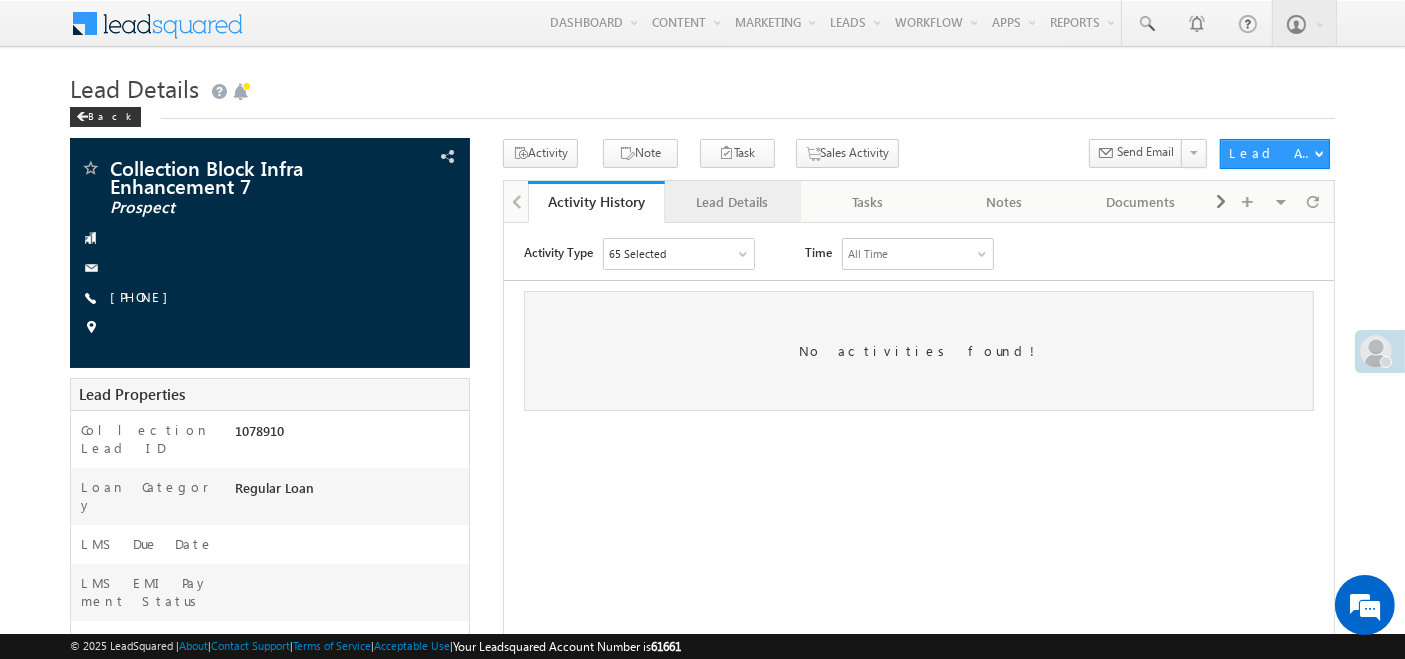 click on "Lead Details" at bounding box center [732, 202] 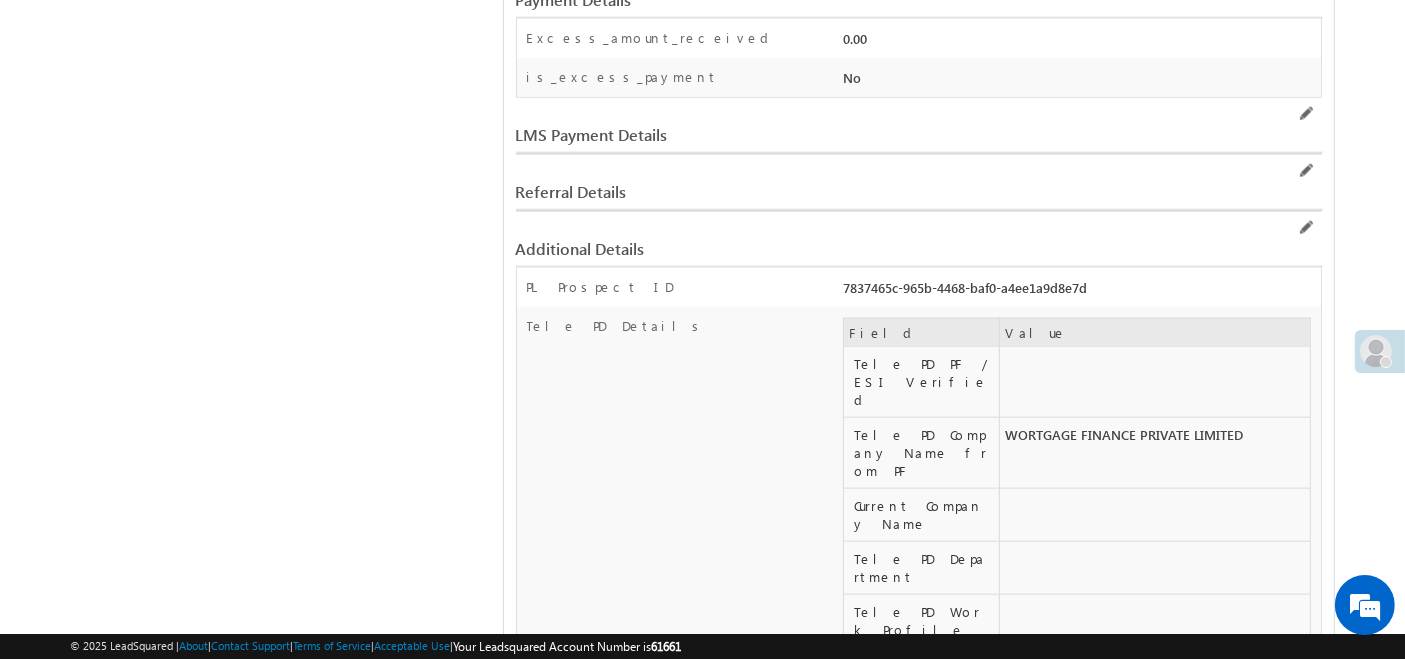 scroll, scrollTop: 3406, scrollLeft: 0, axis: vertical 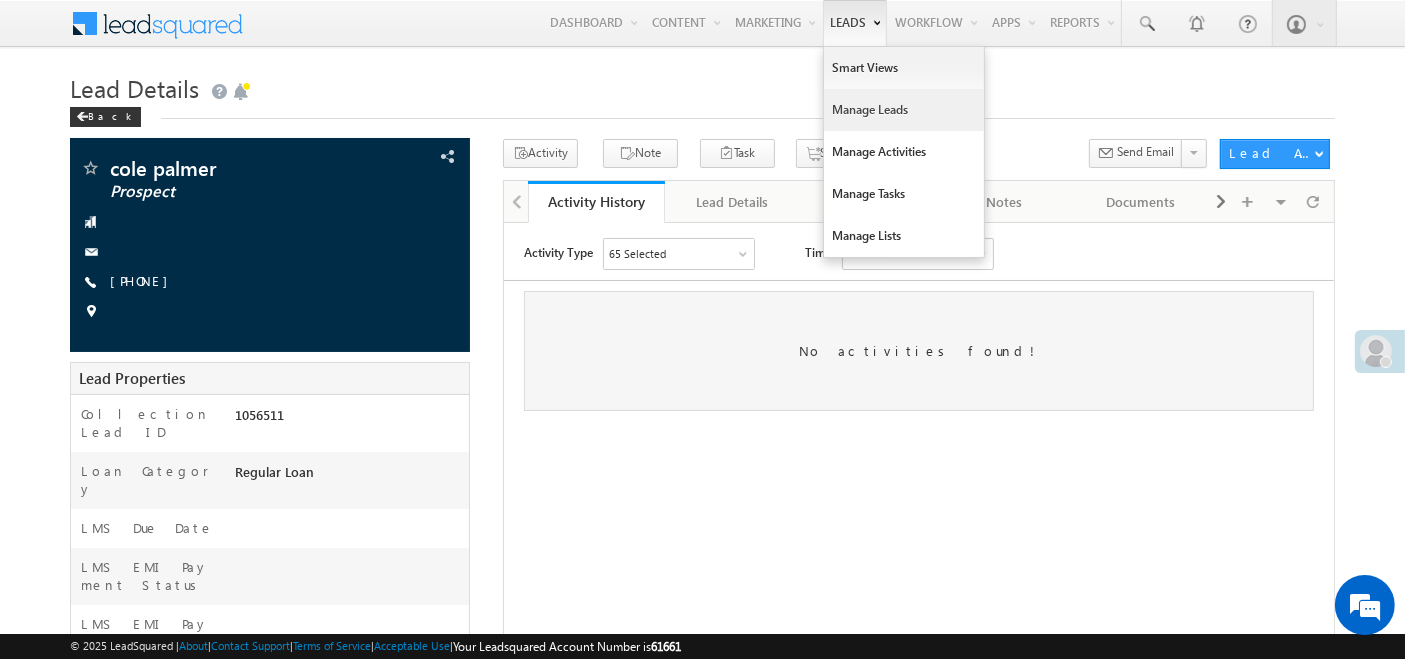 click on "Manage Leads" at bounding box center [904, 110] 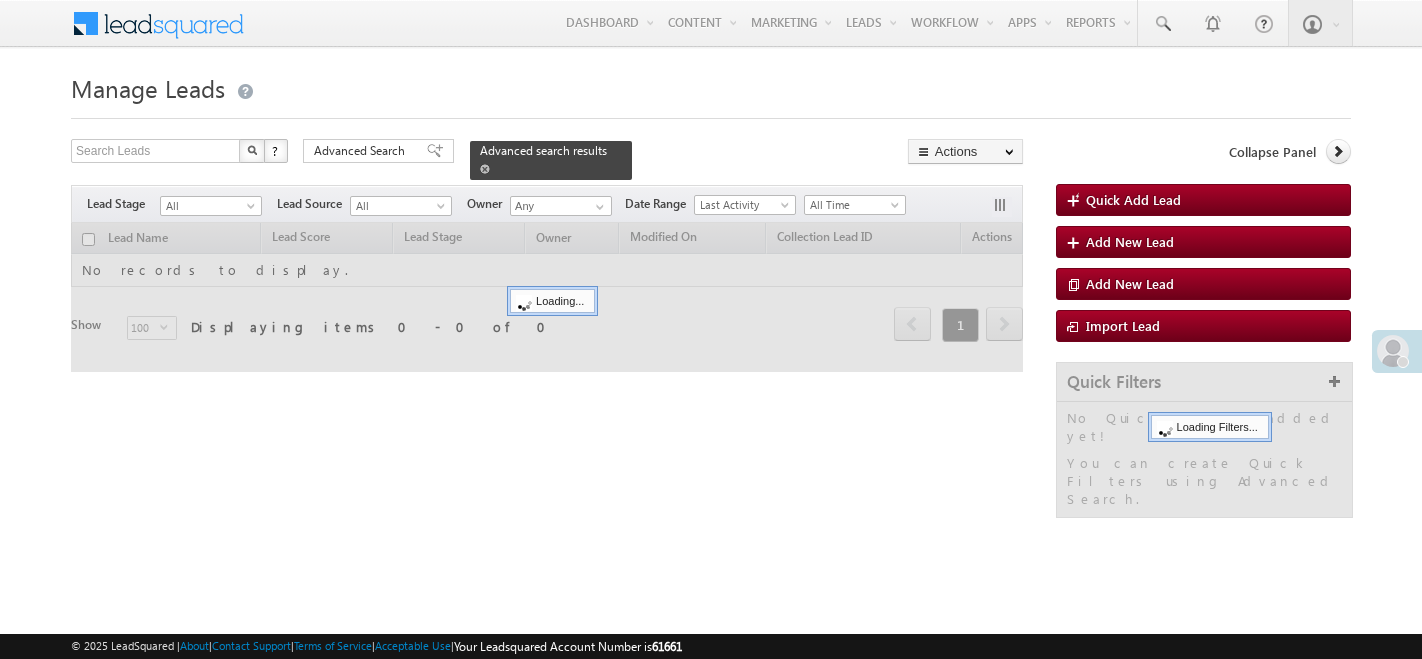 scroll, scrollTop: 0, scrollLeft: 0, axis: both 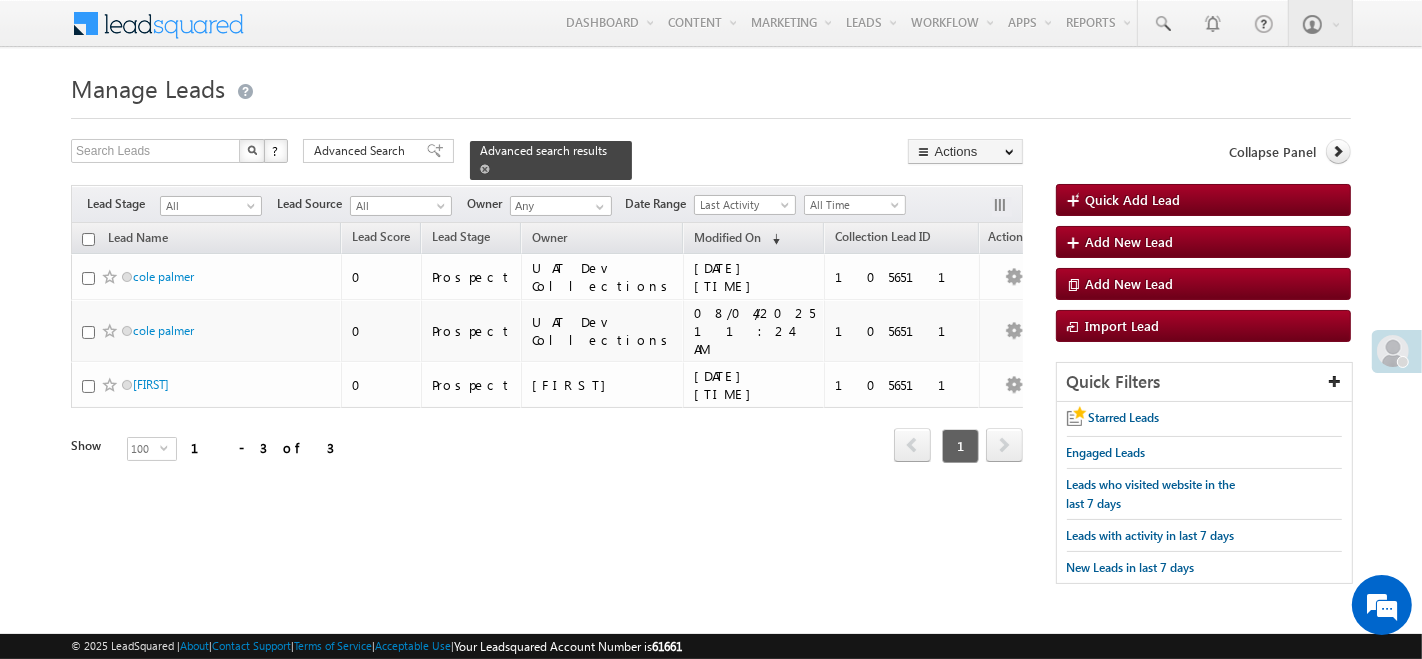 click at bounding box center (485, 169) 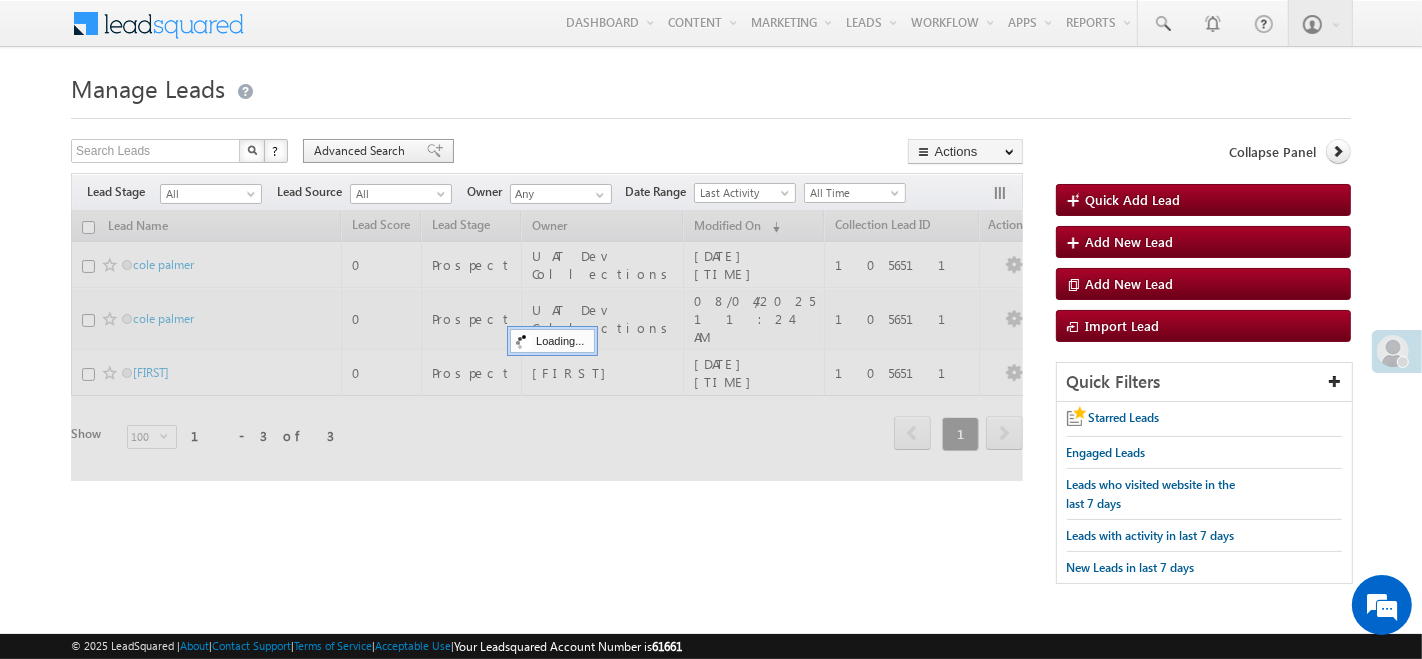 click on "Advanced Search" at bounding box center (362, 151) 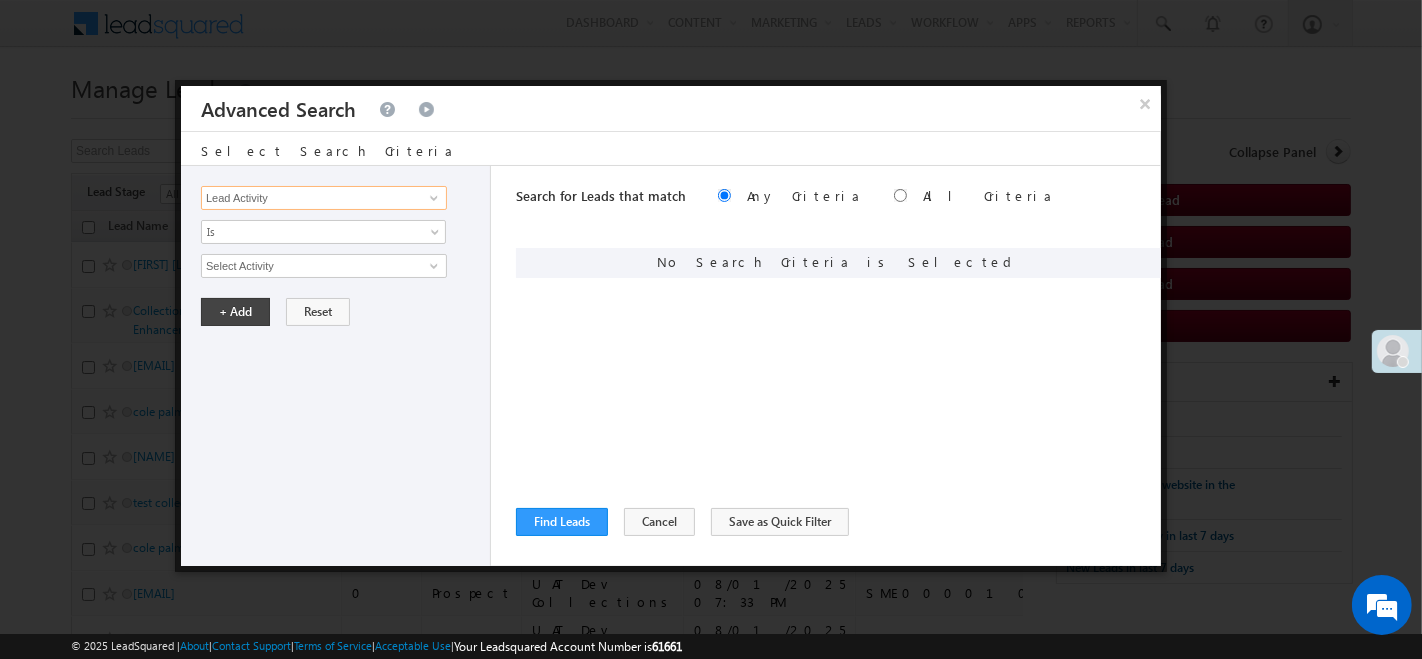 click on "Lead Activity" at bounding box center (324, 198) 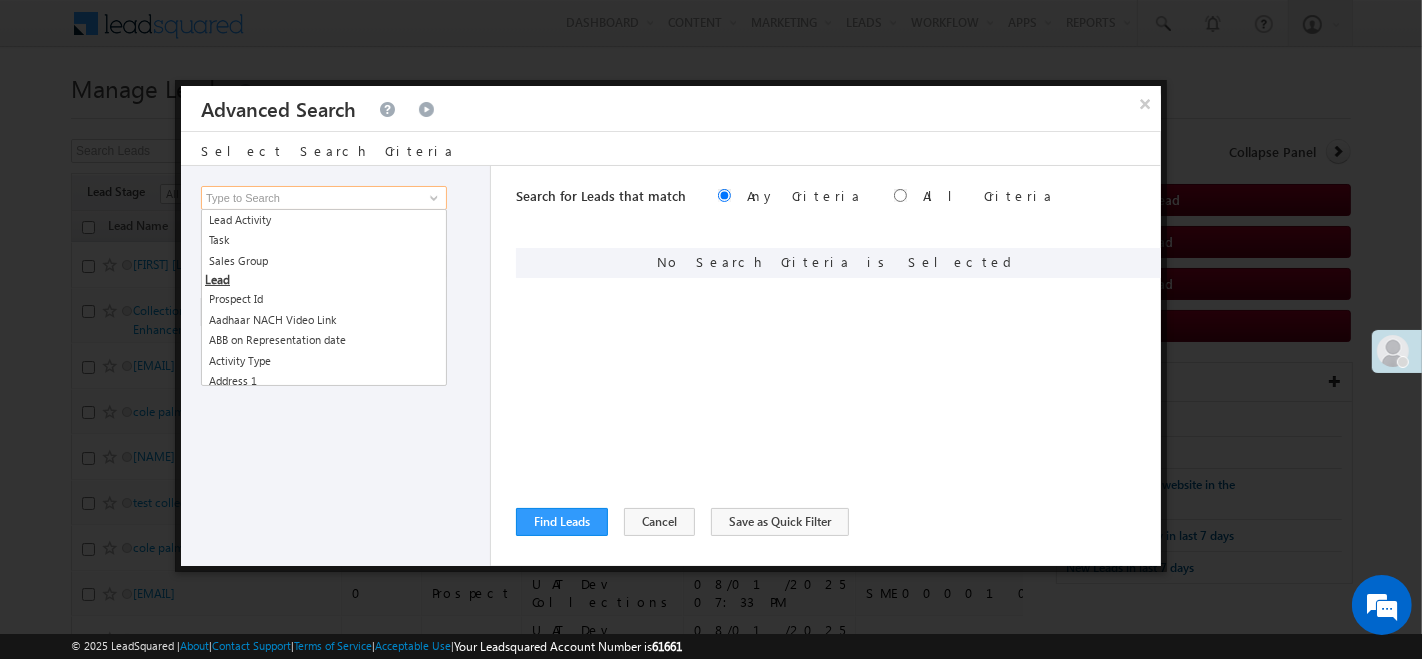 type on "A" 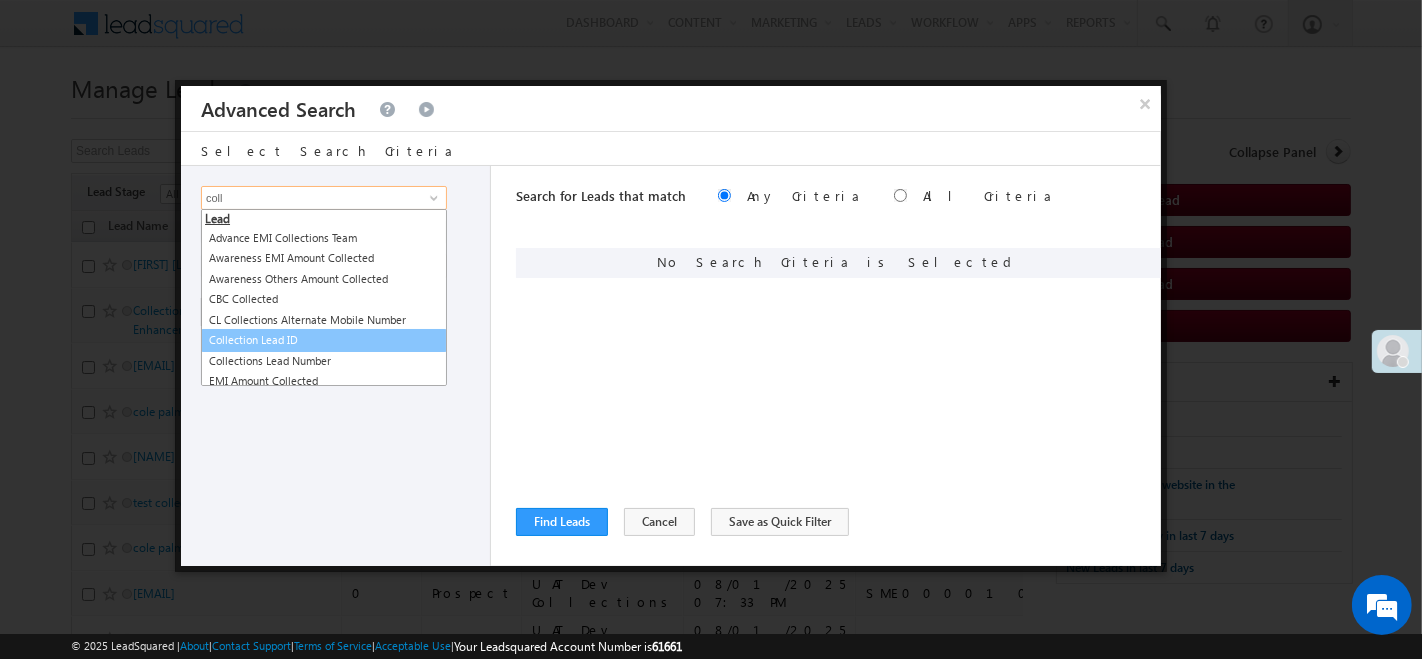 click on "Collection Lead ID" at bounding box center [324, 340] 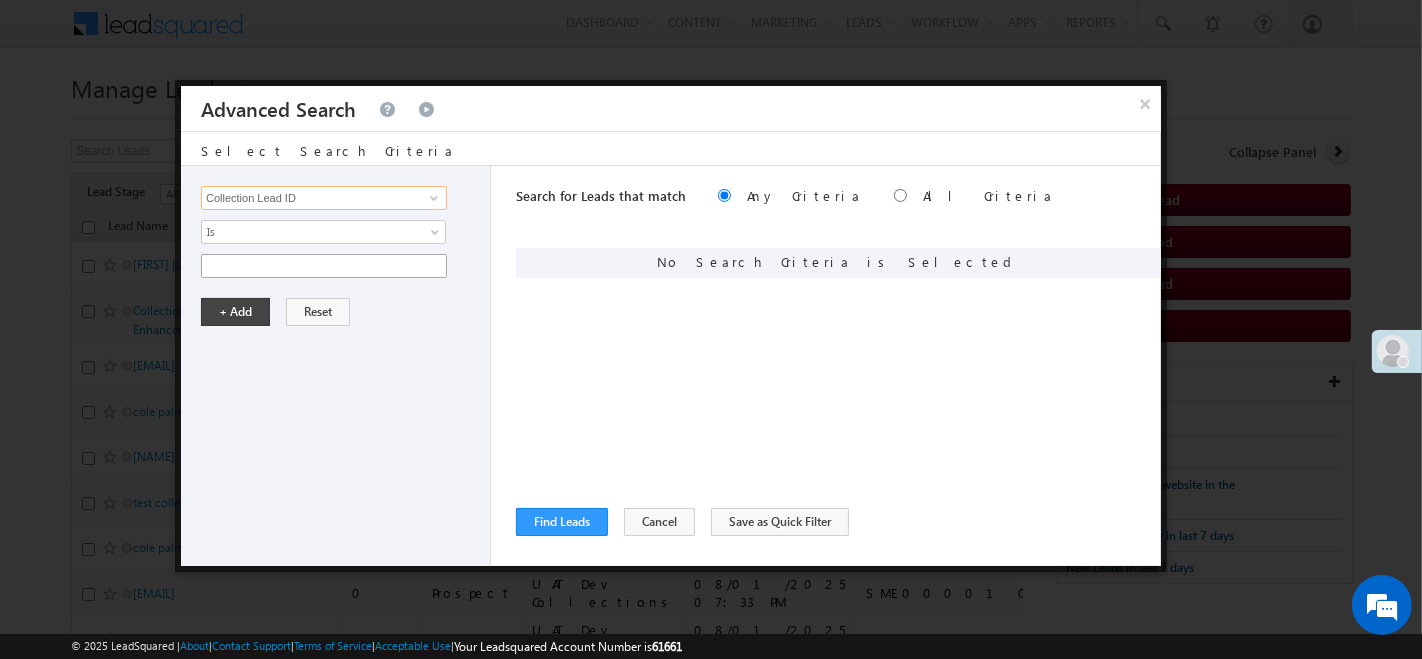 type on "Collection Lead ID" 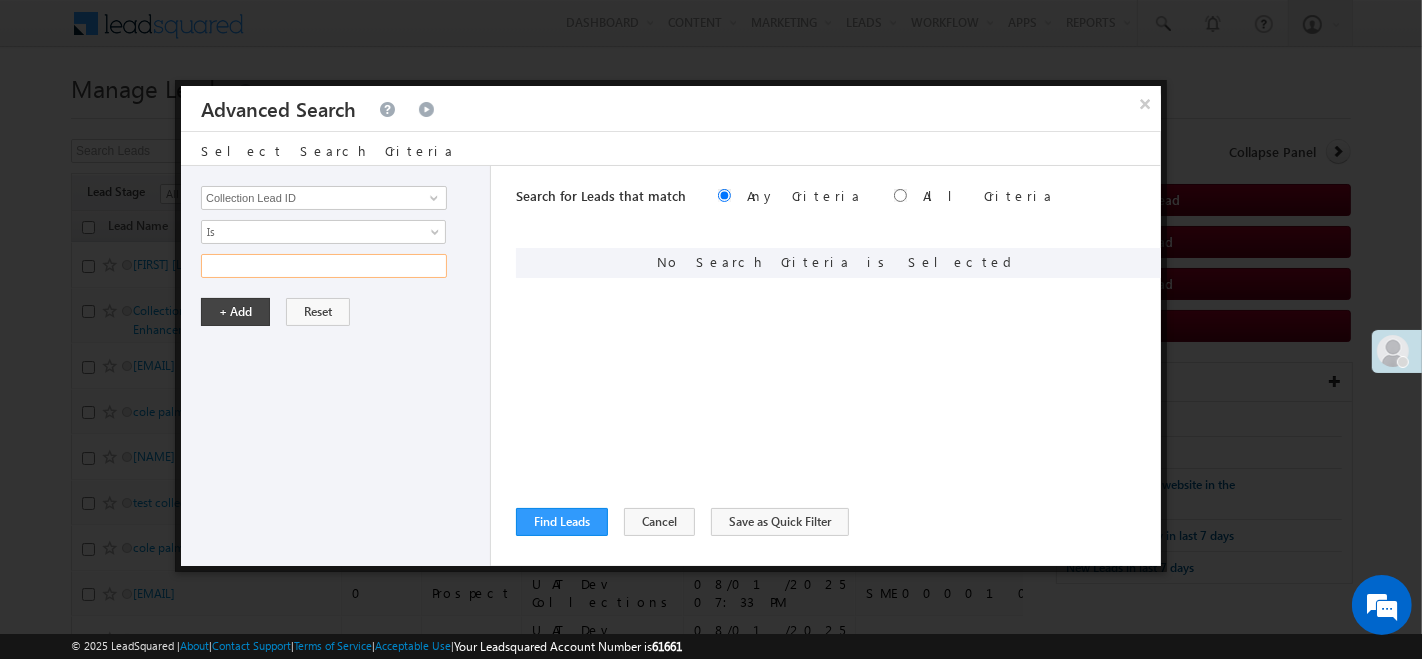 click at bounding box center (324, 266) 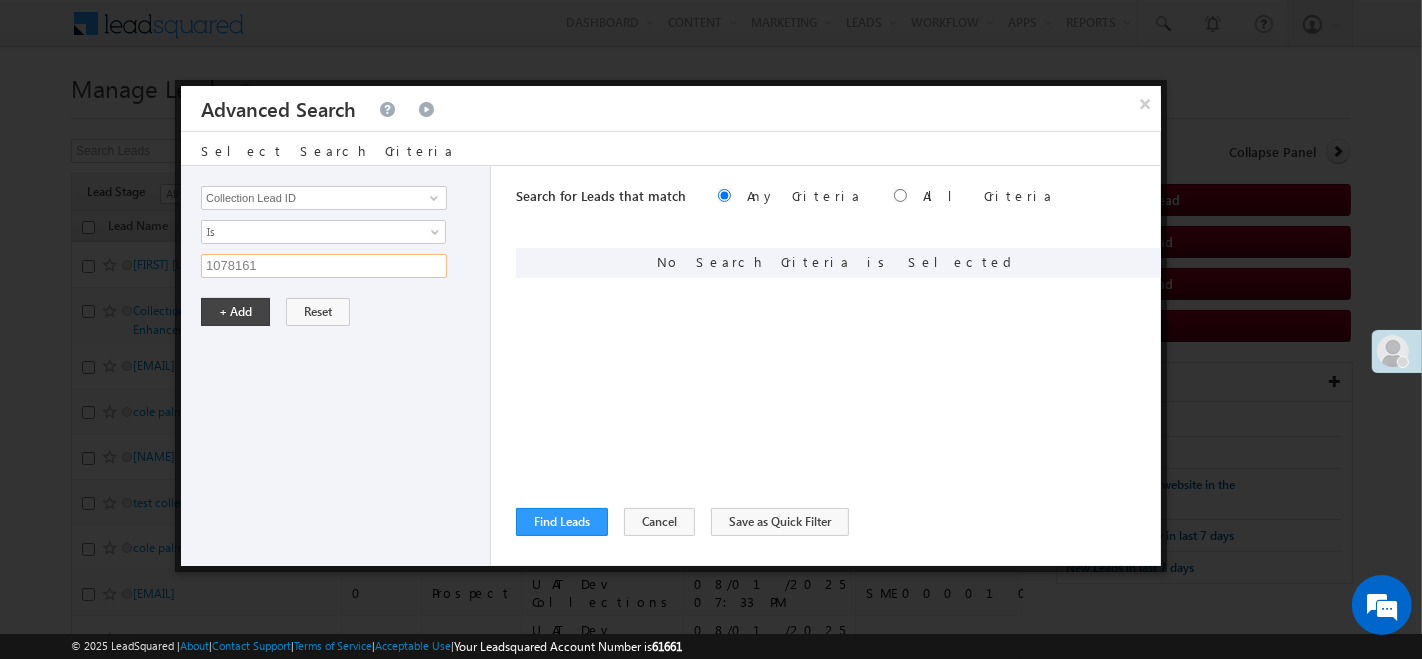 scroll, scrollTop: 0, scrollLeft: 0, axis: both 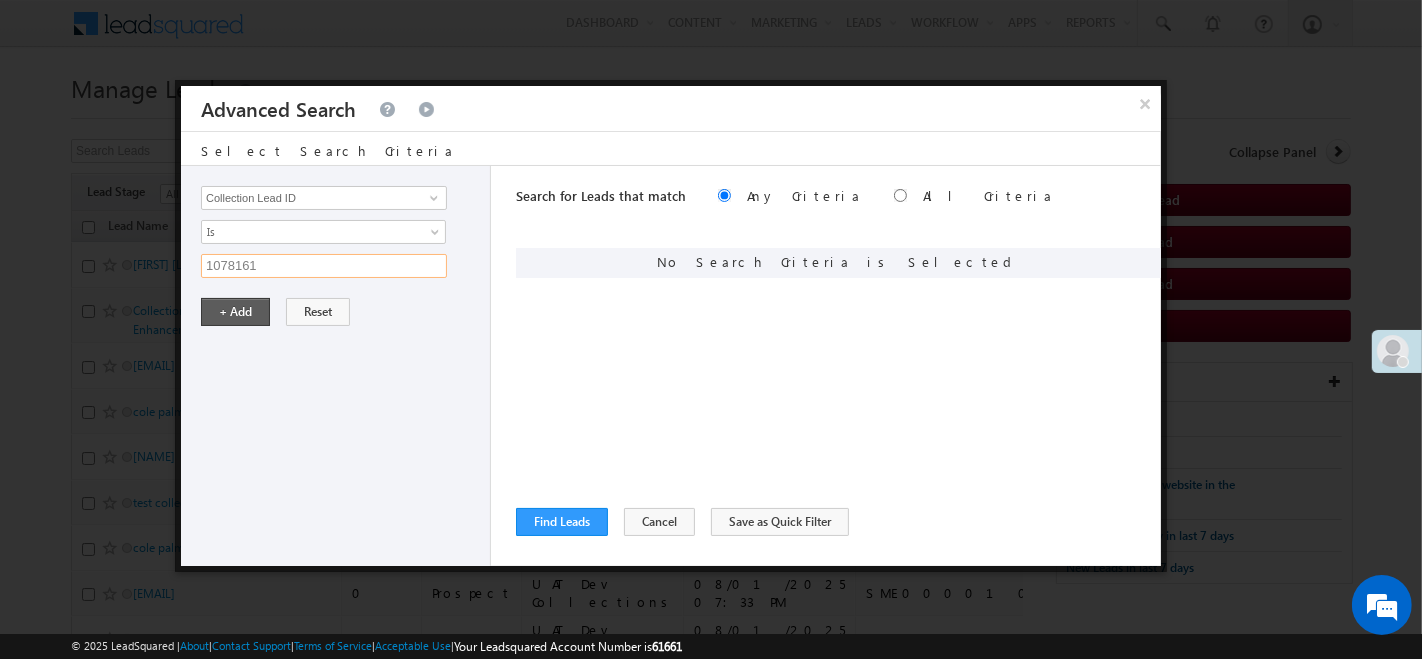 type on "1078161" 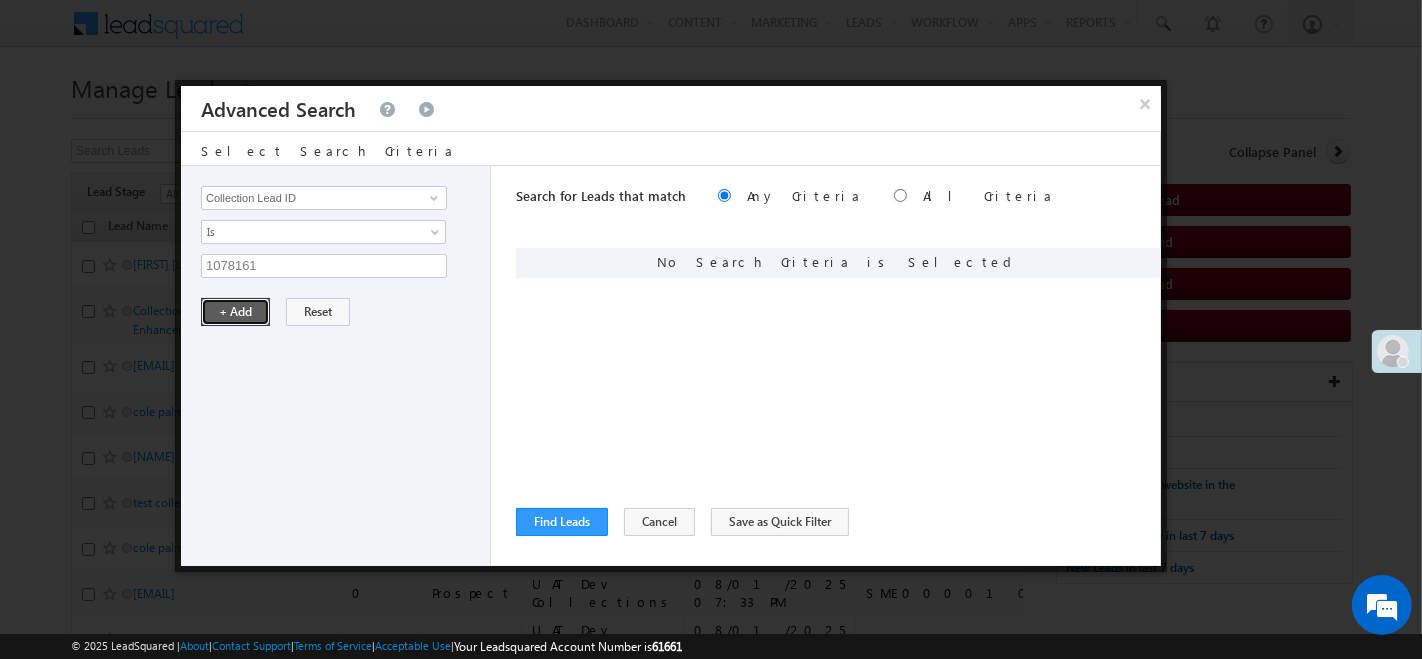 click on "+ Add" at bounding box center (235, 312) 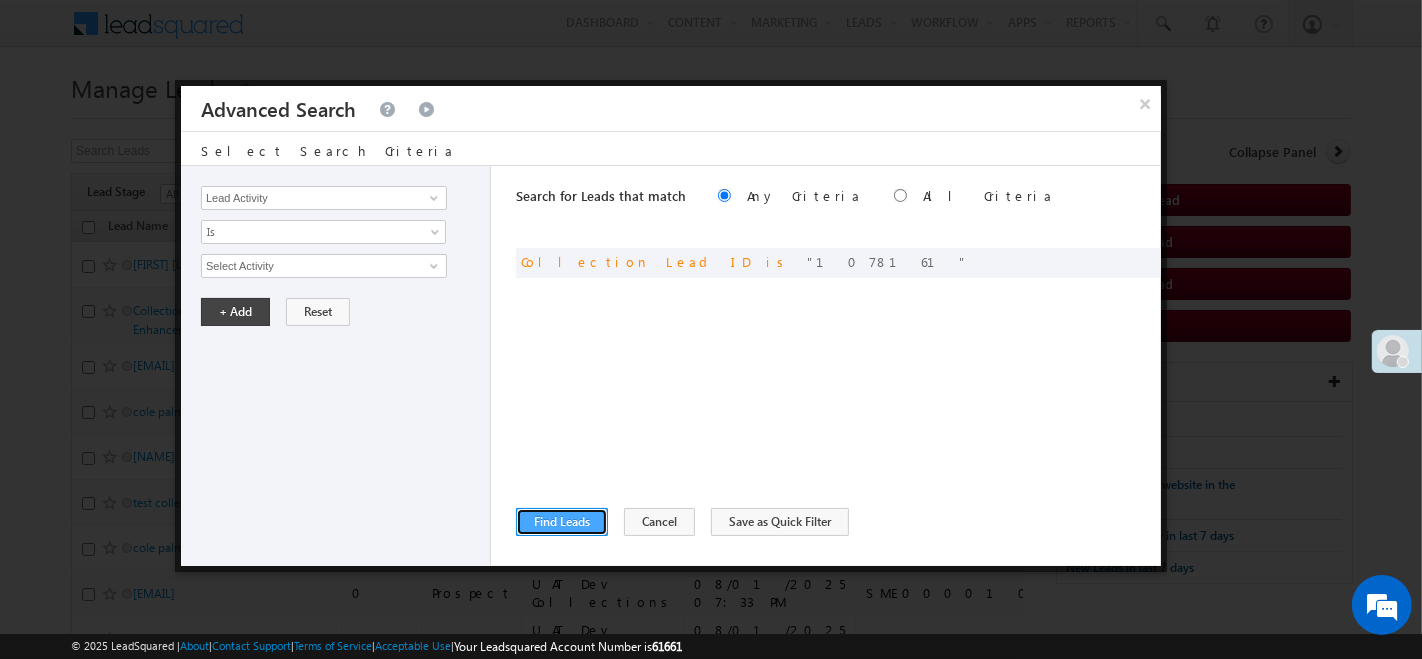 click on "Find Leads" at bounding box center [562, 522] 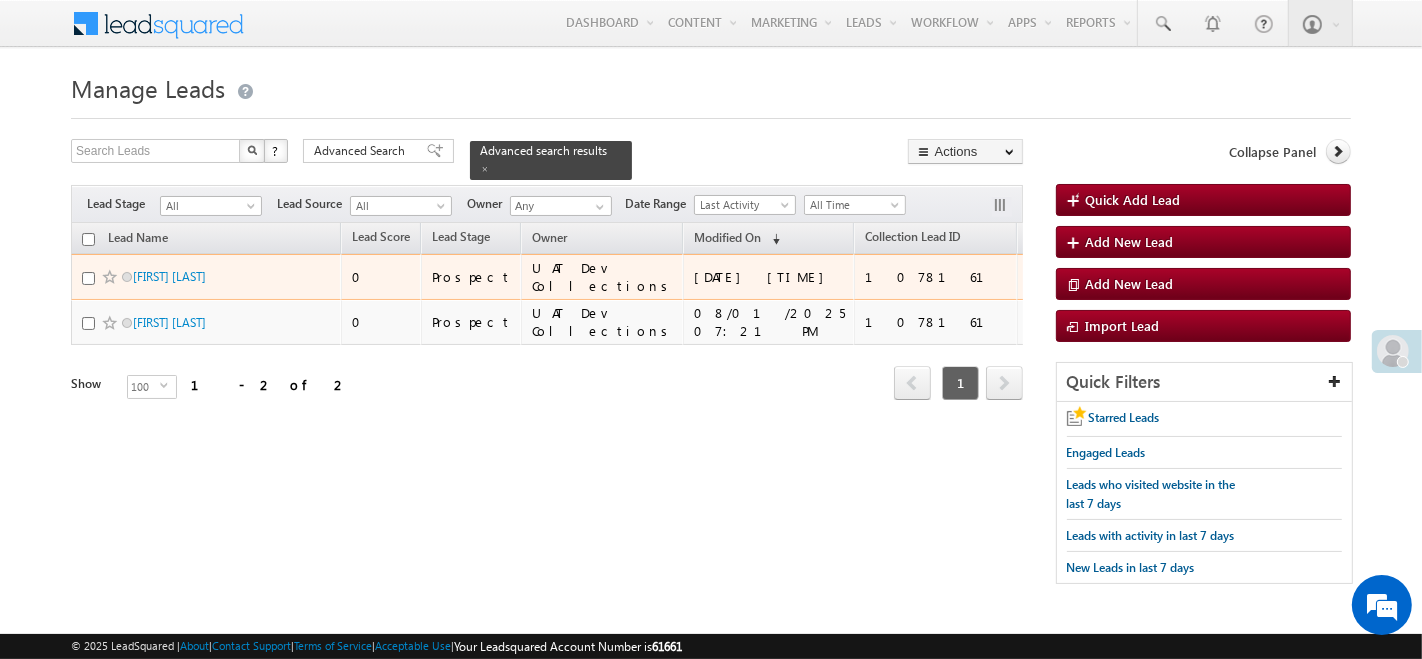 click on "08/05/2025 04:23 PM" at bounding box center [769, 277] 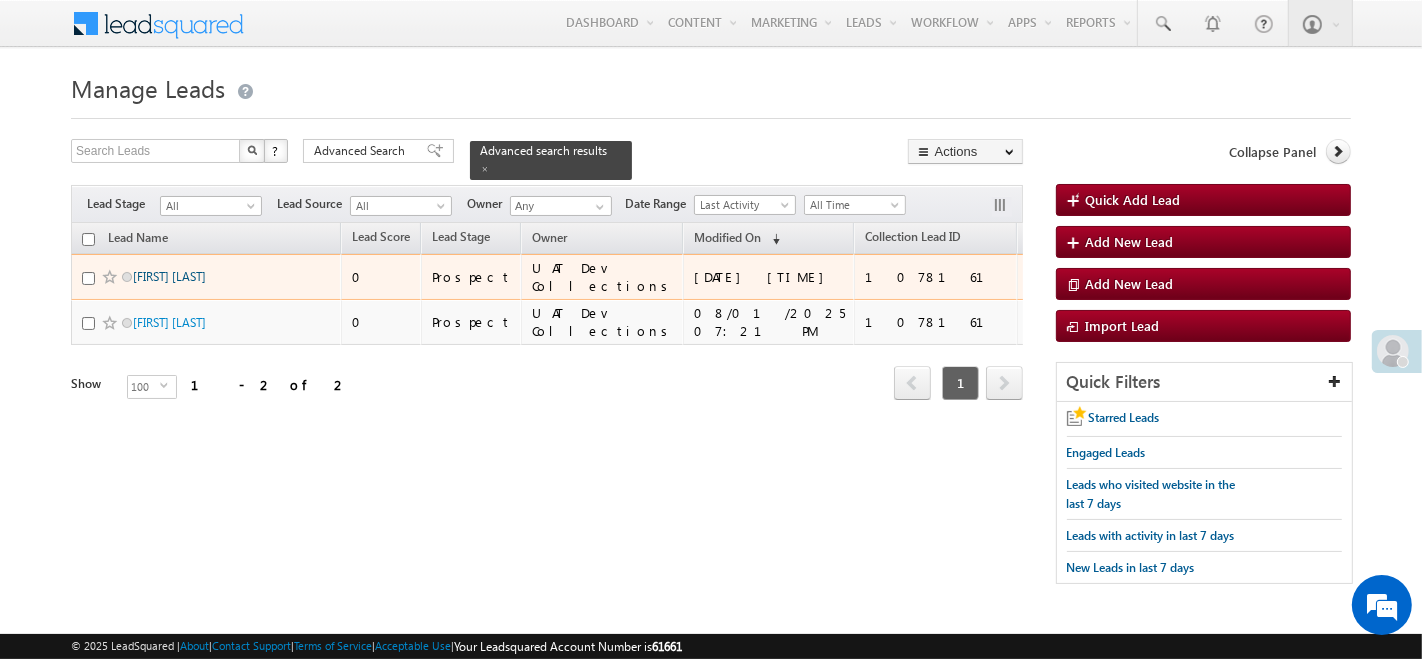 click on "[NAME]" at bounding box center (169, 276) 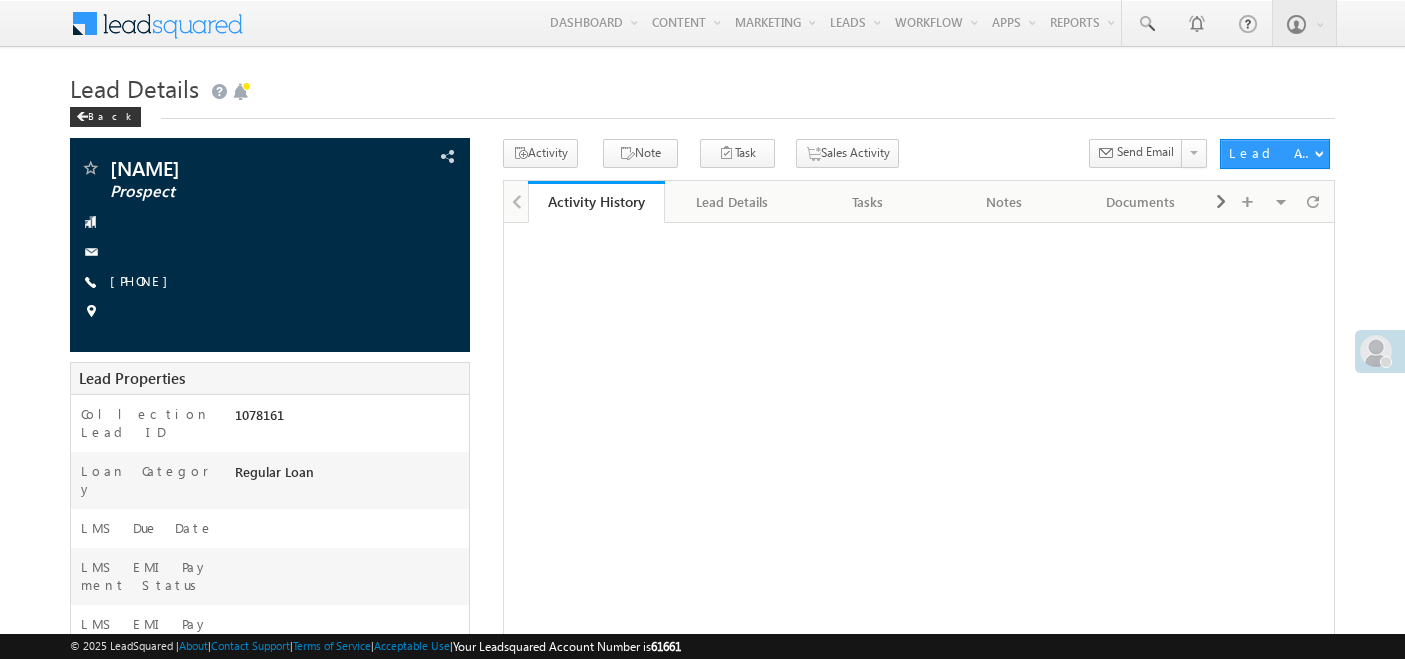 scroll, scrollTop: 0, scrollLeft: 0, axis: both 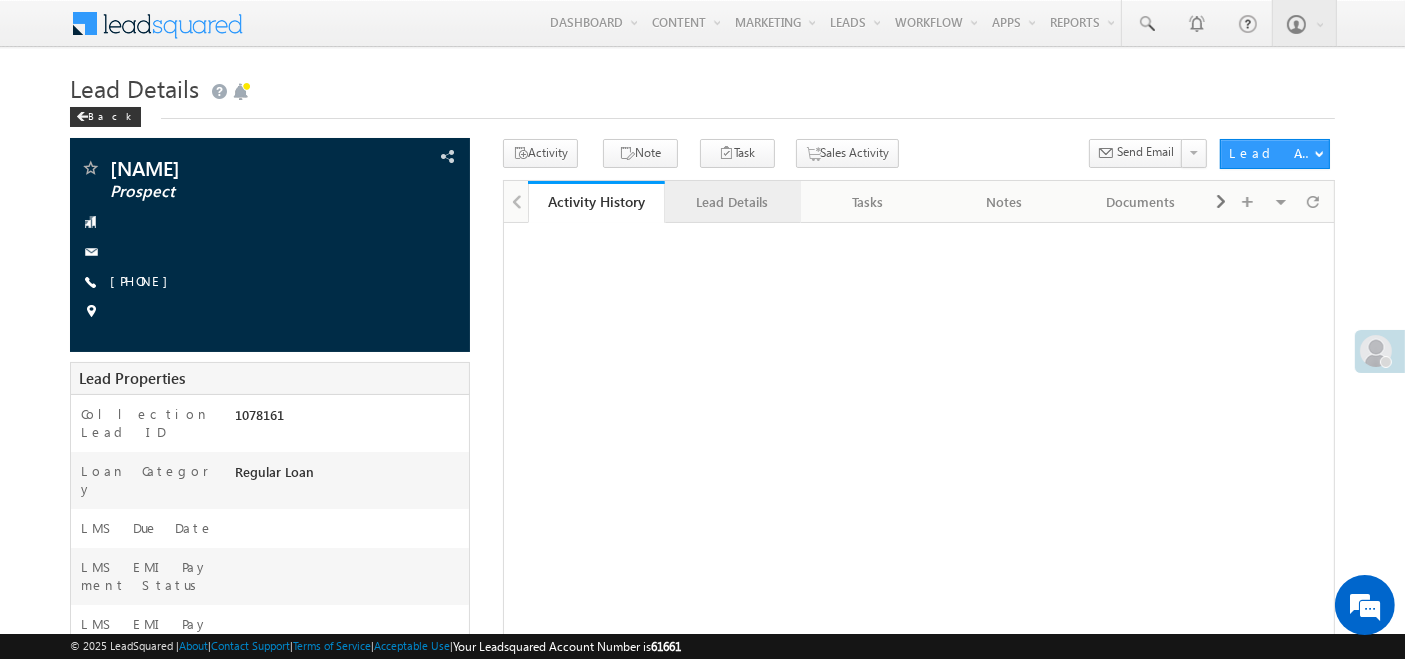 click on "Lead Details" at bounding box center (732, 202) 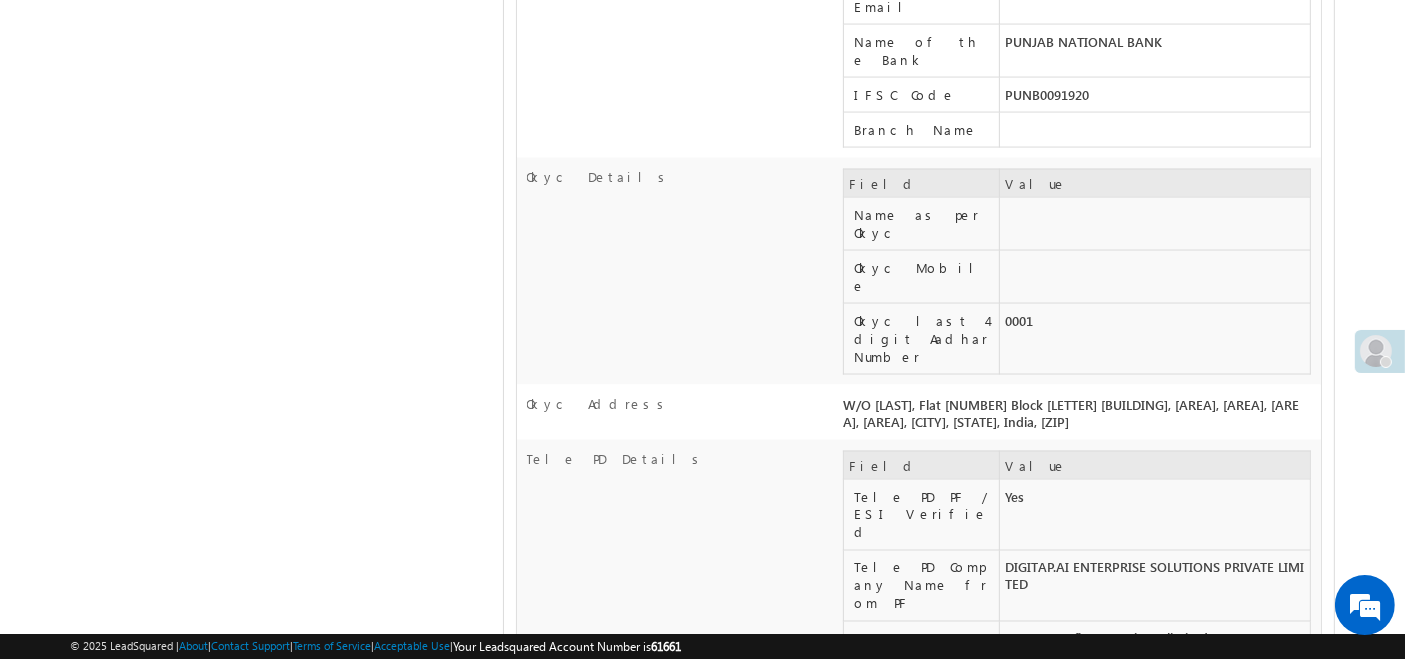 scroll, scrollTop: 4714, scrollLeft: 0, axis: vertical 